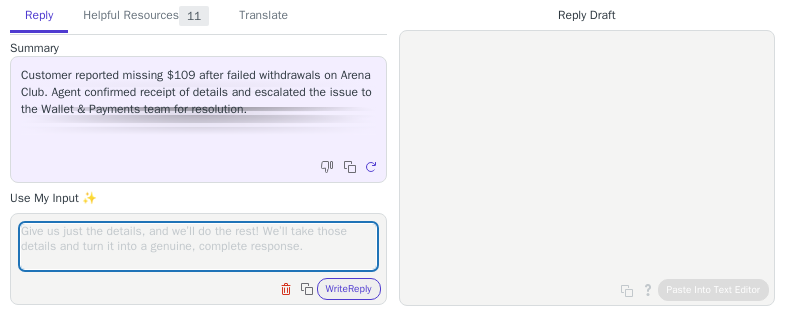 click at bounding box center (198, 246) 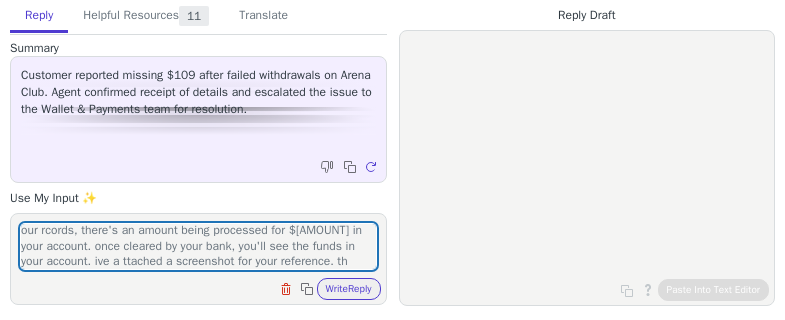 scroll, scrollTop: 32, scrollLeft: 0, axis: vertical 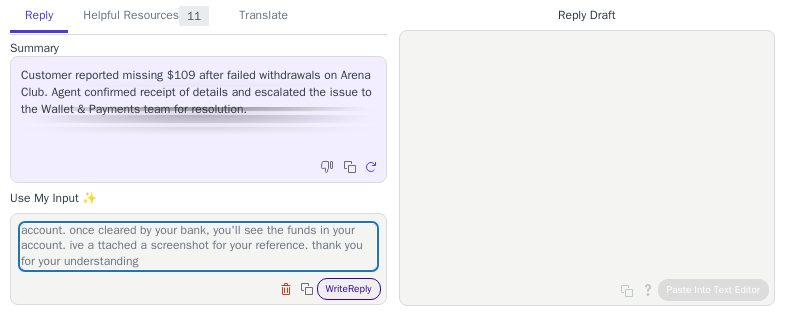 type on "thank you for your patience as we look into this matter. as i check our rcords, there's an amount being processed for $109 in your account. once cleared by your bank, you'll see the funds in your account. ive a ttached a screenshot for your reference. thank you for your understanding" 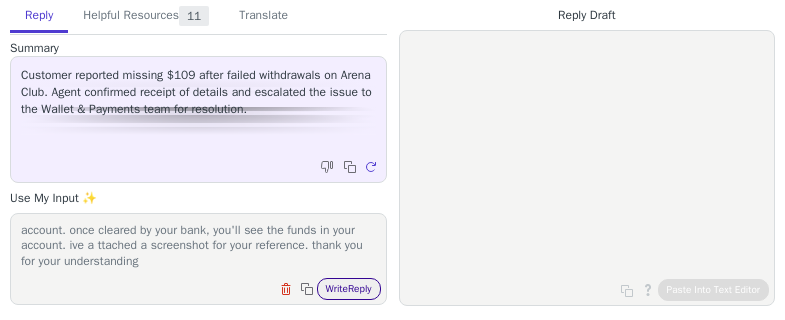 click on "Write  Reply" at bounding box center [349, 289] 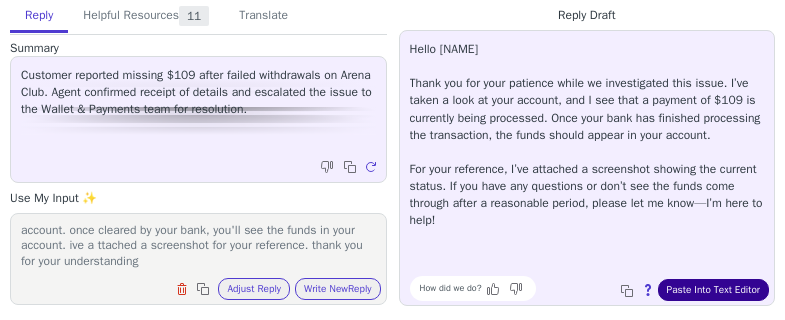 click on "Paste Into Text Editor" at bounding box center [713, 290] 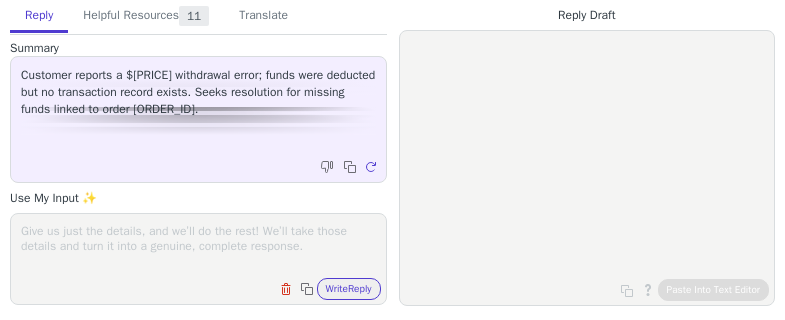 scroll, scrollTop: 0, scrollLeft: 0, axis: both 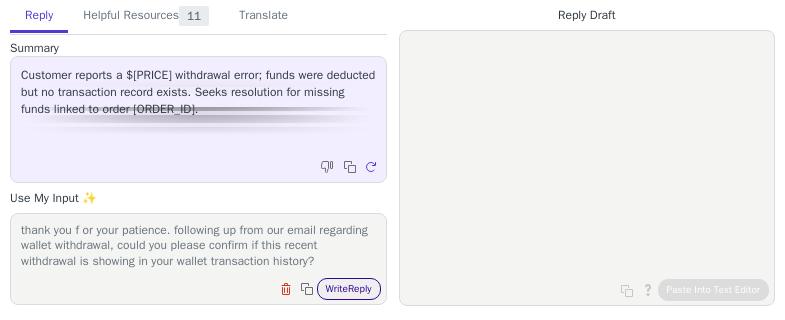 type on "thank you f or your patience. following up from our email regarding wallet withdrawal, could you please confirm if this recent withdrawal is showing in your wallet transaction history?" 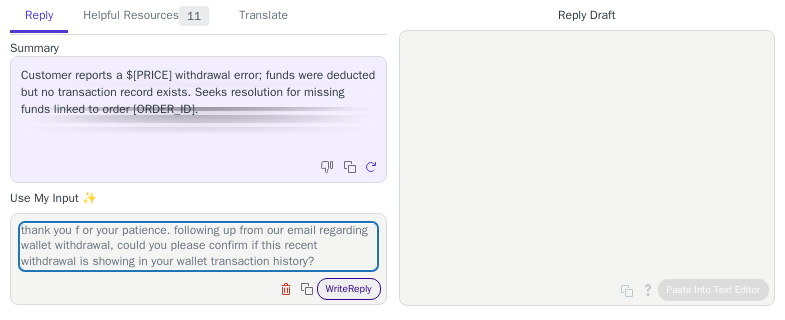 click on "Write  Reply" at bounding box center (349, 289) 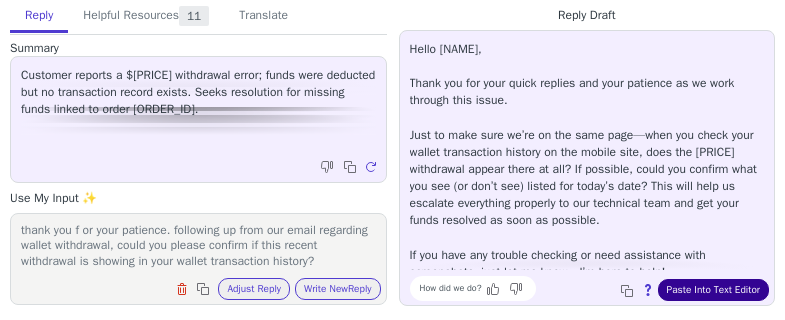 click on "Paste Into Text Editor" at bounding box center [713, 290] 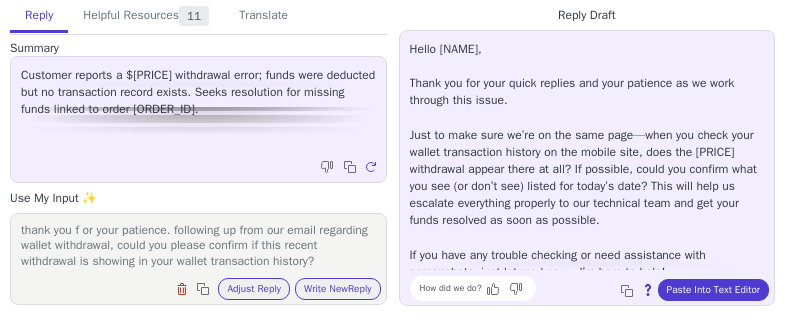 click on "thank you f or your patience. following up from our email regarding wallet withdrawal, could you please confirm if this recent withdrawal is showing in your wallet transaction history?" at bounding box center [198, 246] 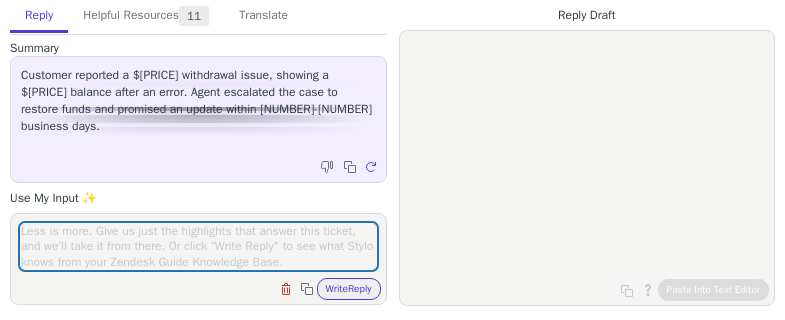 scroll, scrollTop: 0, scrollLeft: 0, axis: both 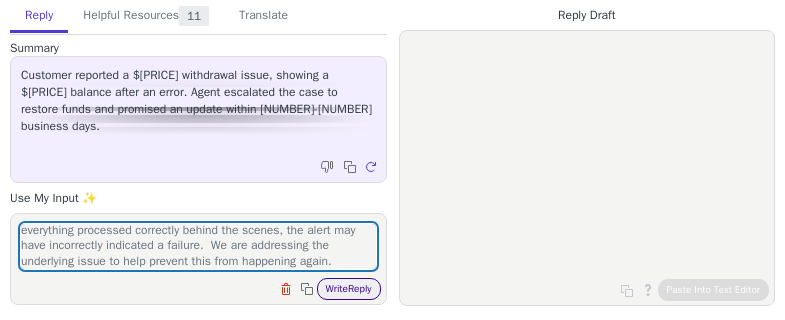 type on "Thank you so much for reaching out and letting us know about the issue you experienced with your withdrawal. I want to personally assure you that your funds are safe and secure — and currently on the way.
We ran into fund flow settlement timing issues due to the holiday weekend, which briefly impacted some withdrawal alerts. While everything processed correctly behind the scenes, the alert may have incorrectly indicated a failure.  We are addressing the underlying issue to help prevent this from happening again." 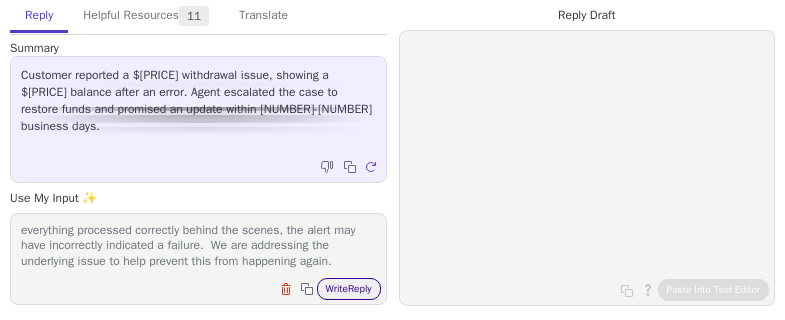 click on "Write  Reply" at bounding box center (349, 289) 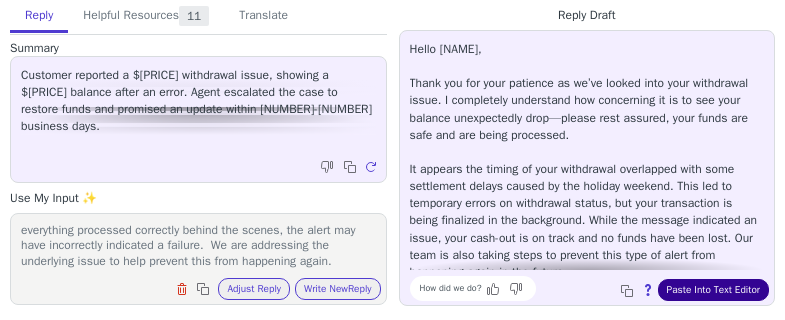 click on "Paste Into Text Editor" at bounding box center (713, 290) 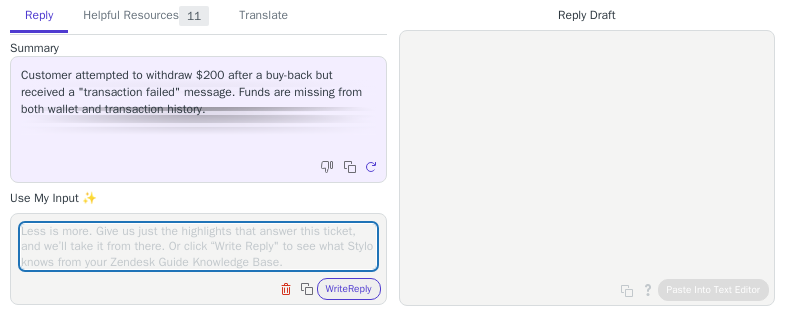 scroll, scrollTop: 0, scrollLeft: 0, axis: both 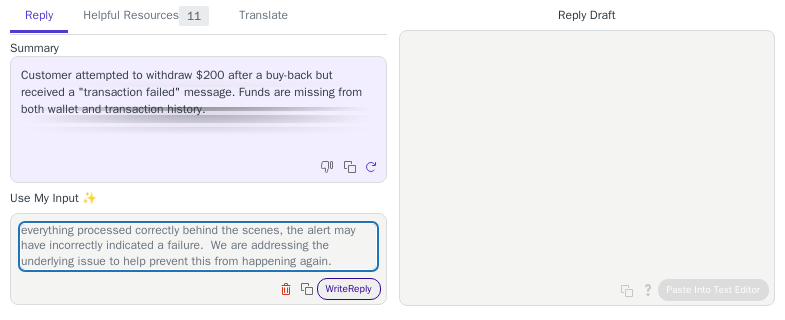 type on "Thank you so much for reaching out and letting us know about the issue you experienced with your withdrawal. I want to personally assure you that your funds are safe and secure — and currently on the way.
We ran into fund flow settlement timing issues due to the holiday weekend, which briefly impacted some withdrawal alerts. While everything processed correctly behind the scenes, the alert may have incorrectly indicated a failure.  We are addressing the underlying issue to help prevent this from happening again." 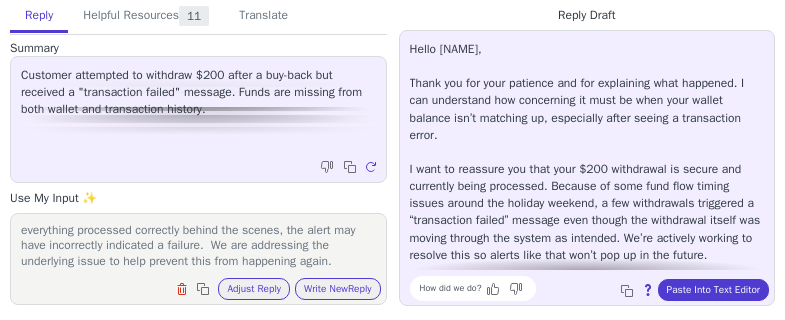 click on "How did we do?   Copy to clipboard About this reply Paste Into Text Editor" at bounding box center (597, 288) 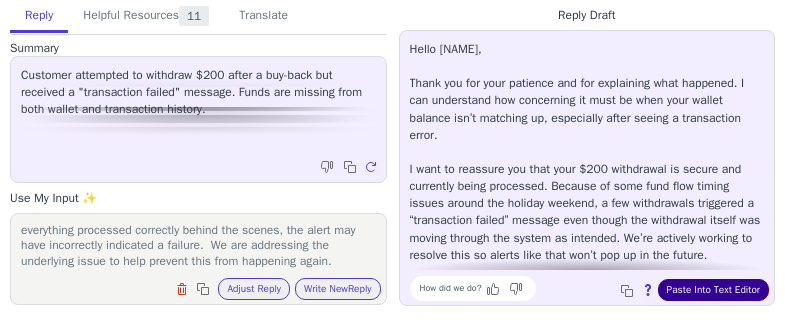 click on "Paste Into Text Editor" at bounding box center [713, 290] 